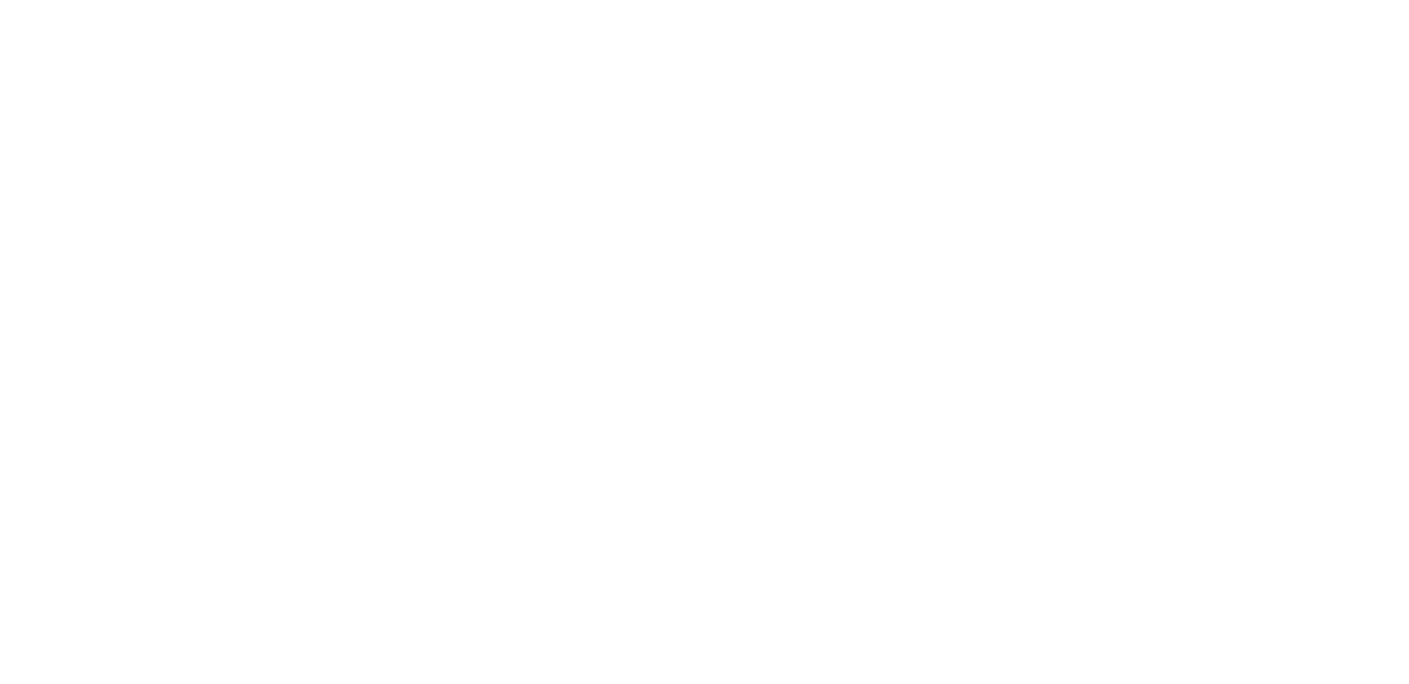 scroll, scrollTop: 0, scrollLeft: 0, axis: both 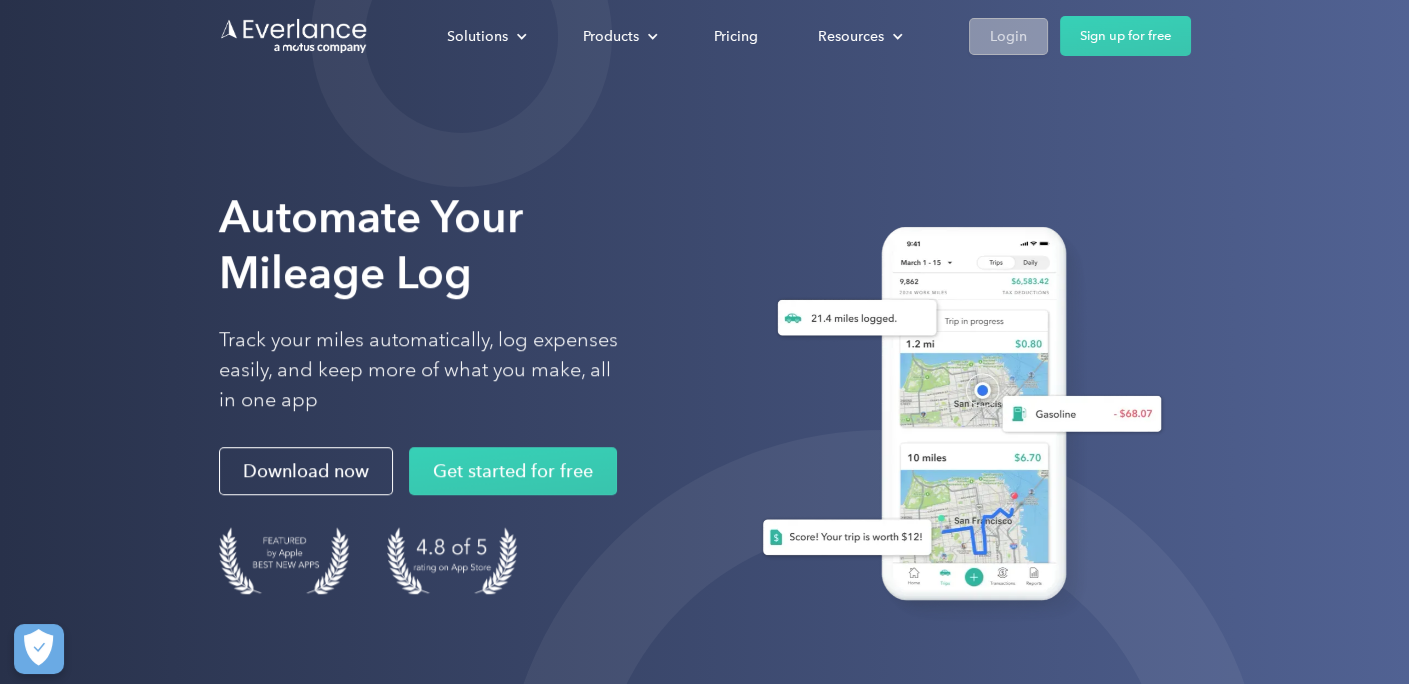 click on "Login" at bounding box center [1008, 36] 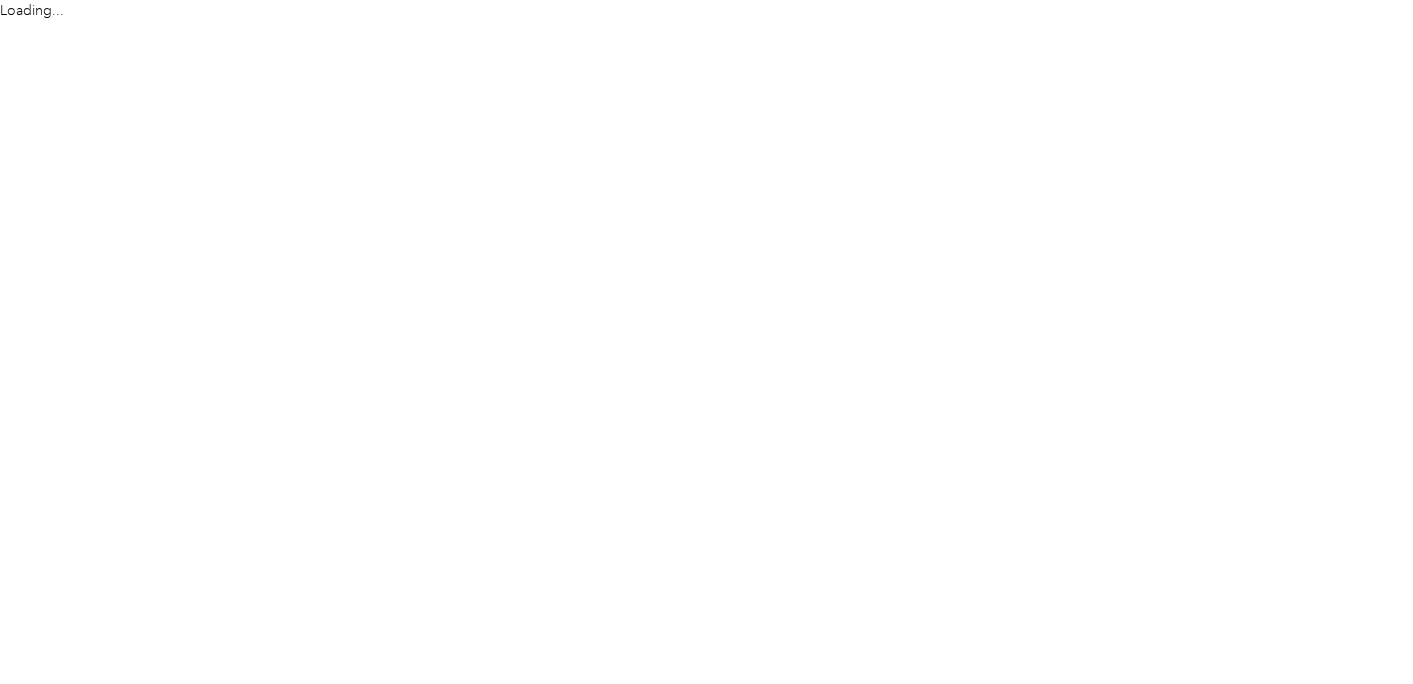 scroll, scrollTop: 0, scrollLeft: 0, axis: both 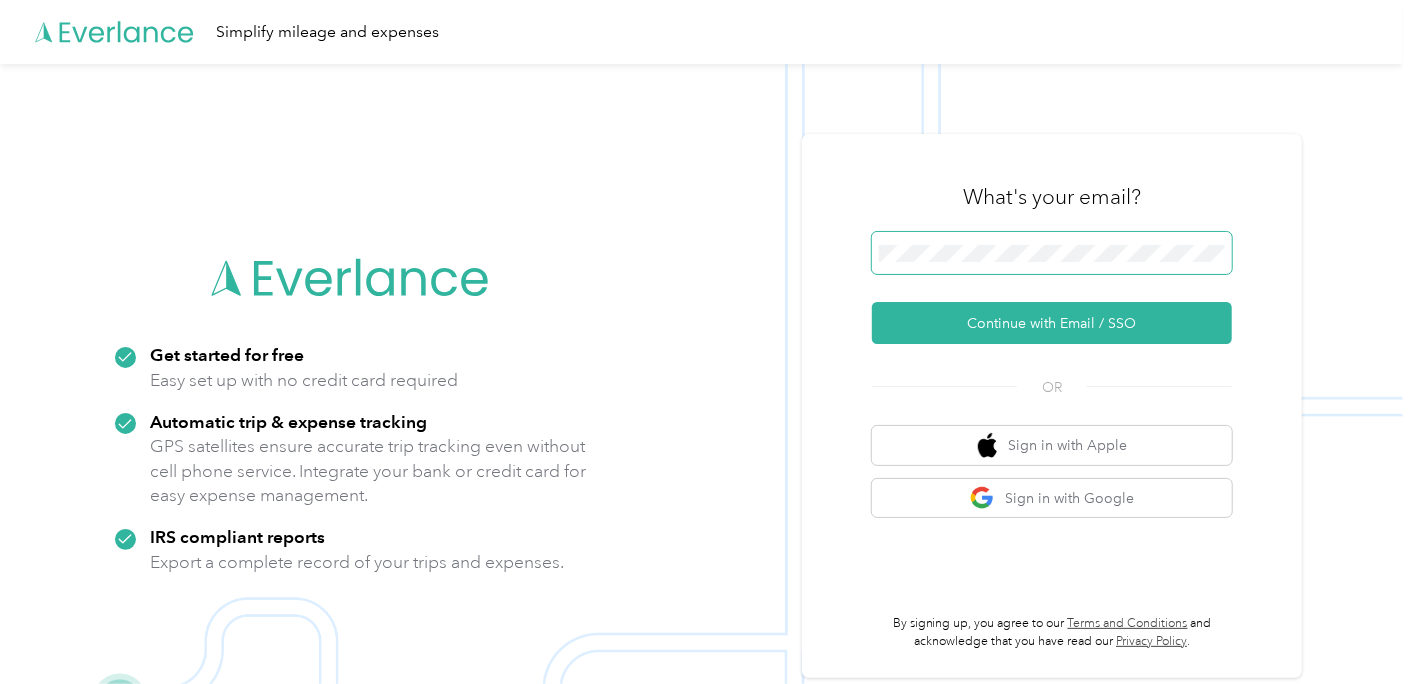 click at bounding box center (1052, 253) 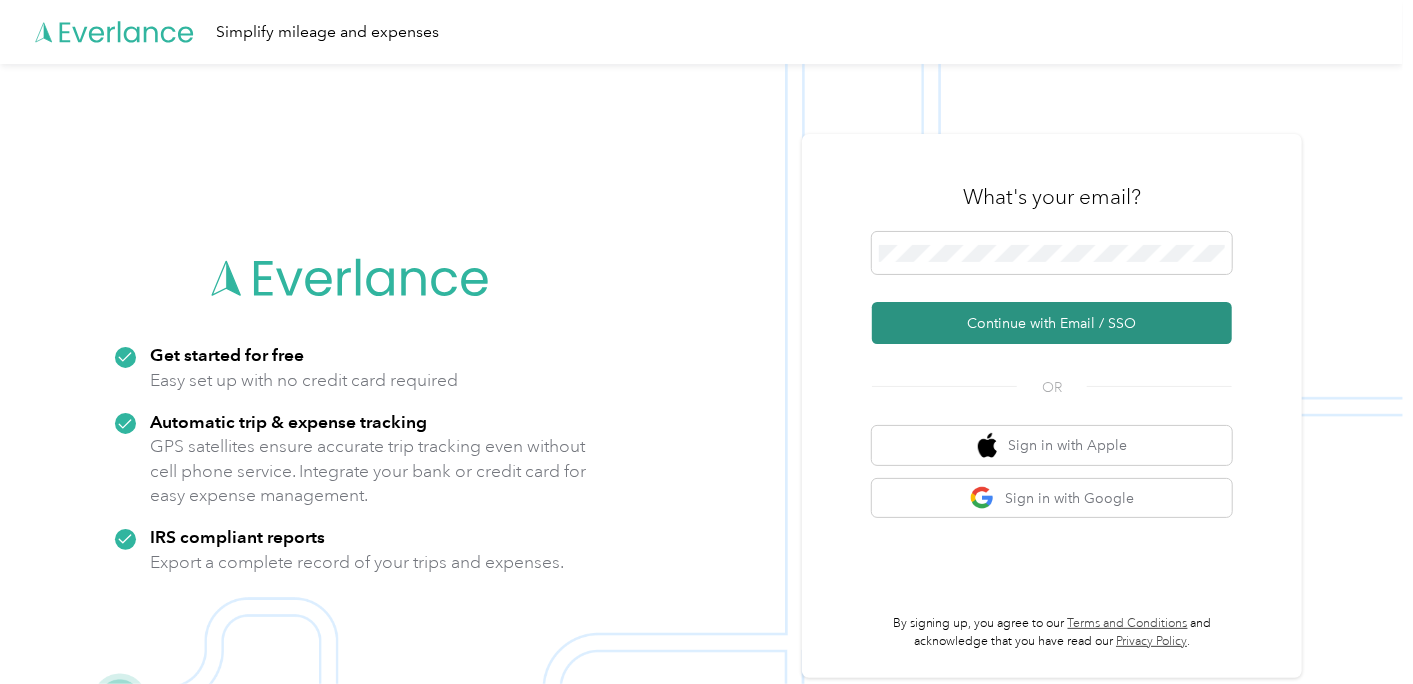 click on "Continue with Email / SSO" at bounding box center (1052, 323) 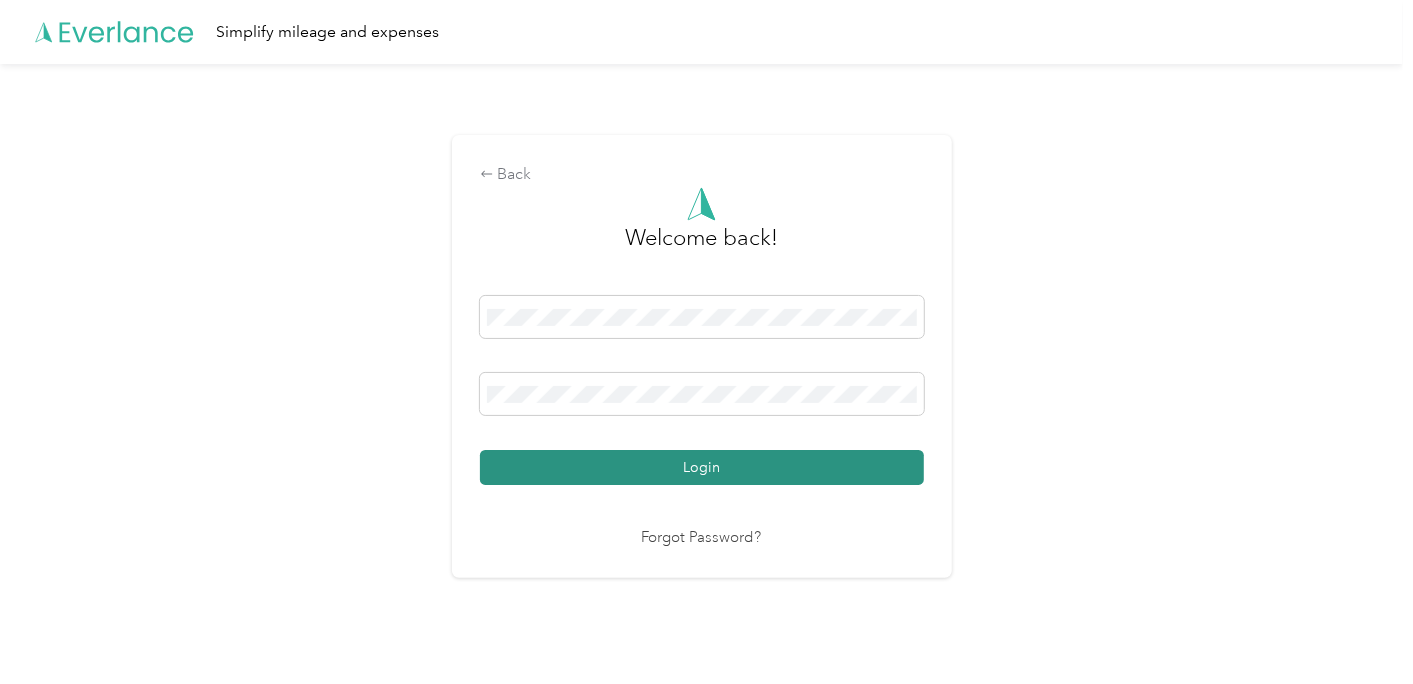 click on "Login" at bounding box center (702, 467) 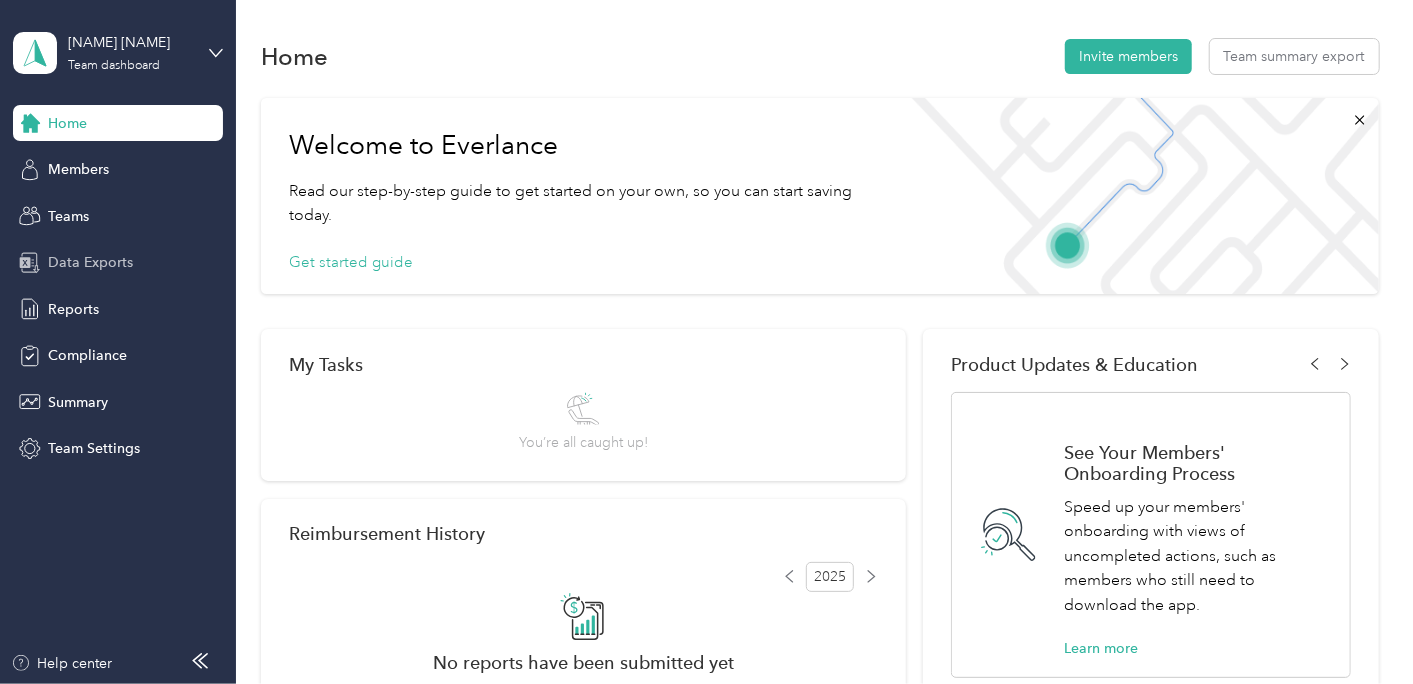 click on "Data Exports" at bounding box center (90, 262) 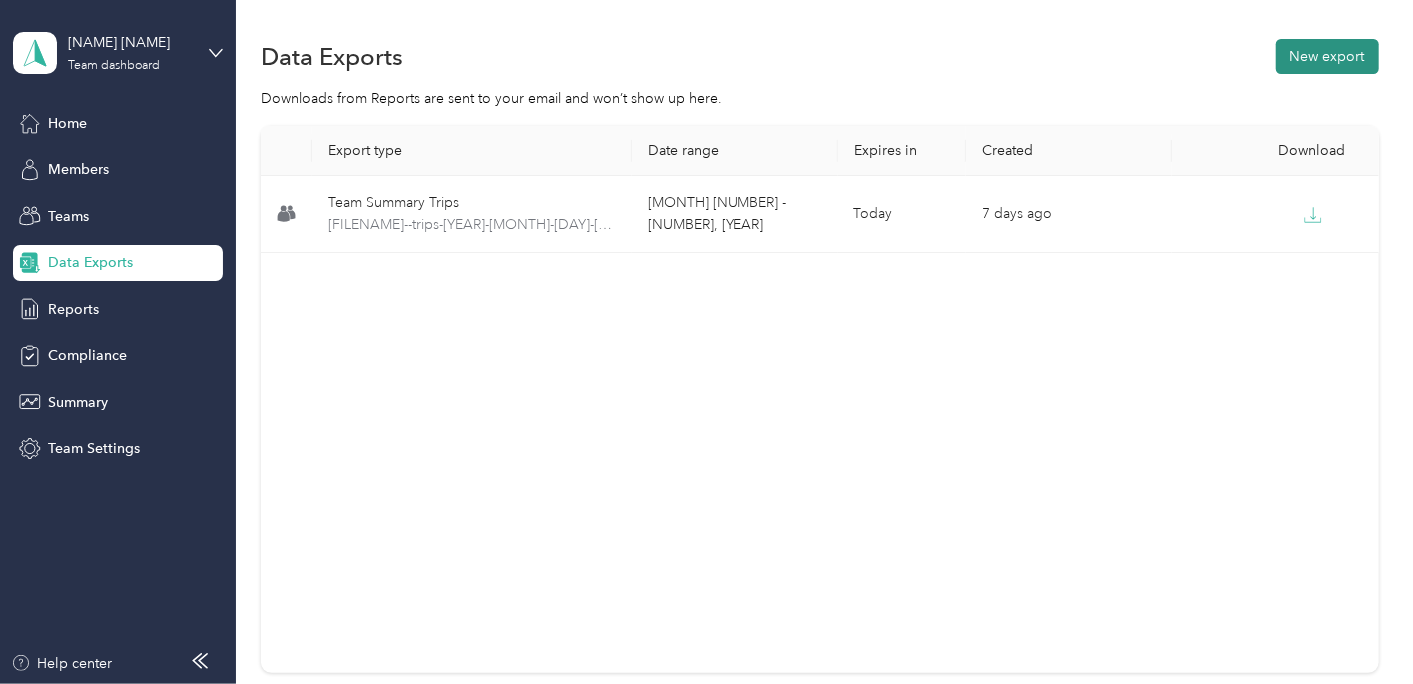 click on "New export" at bounding box center [1327, 56] 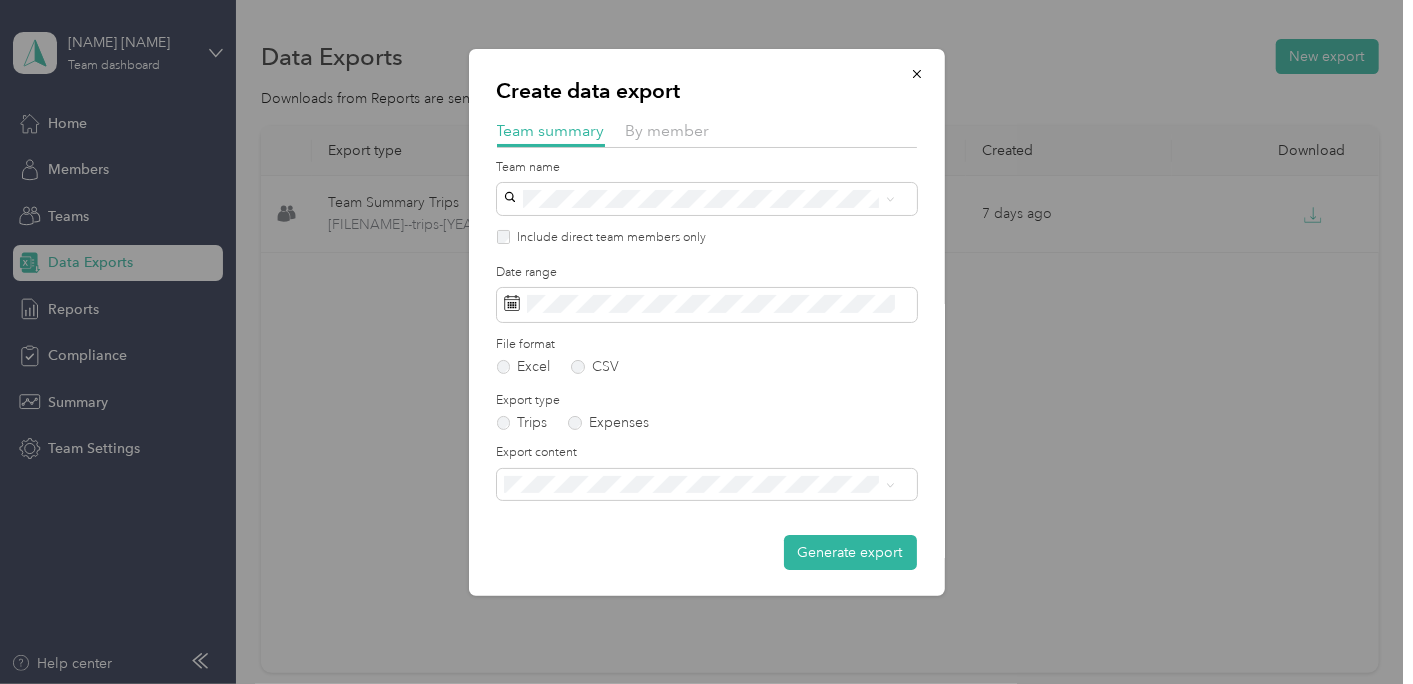 click on "By member" at bounding box center [668, 131] 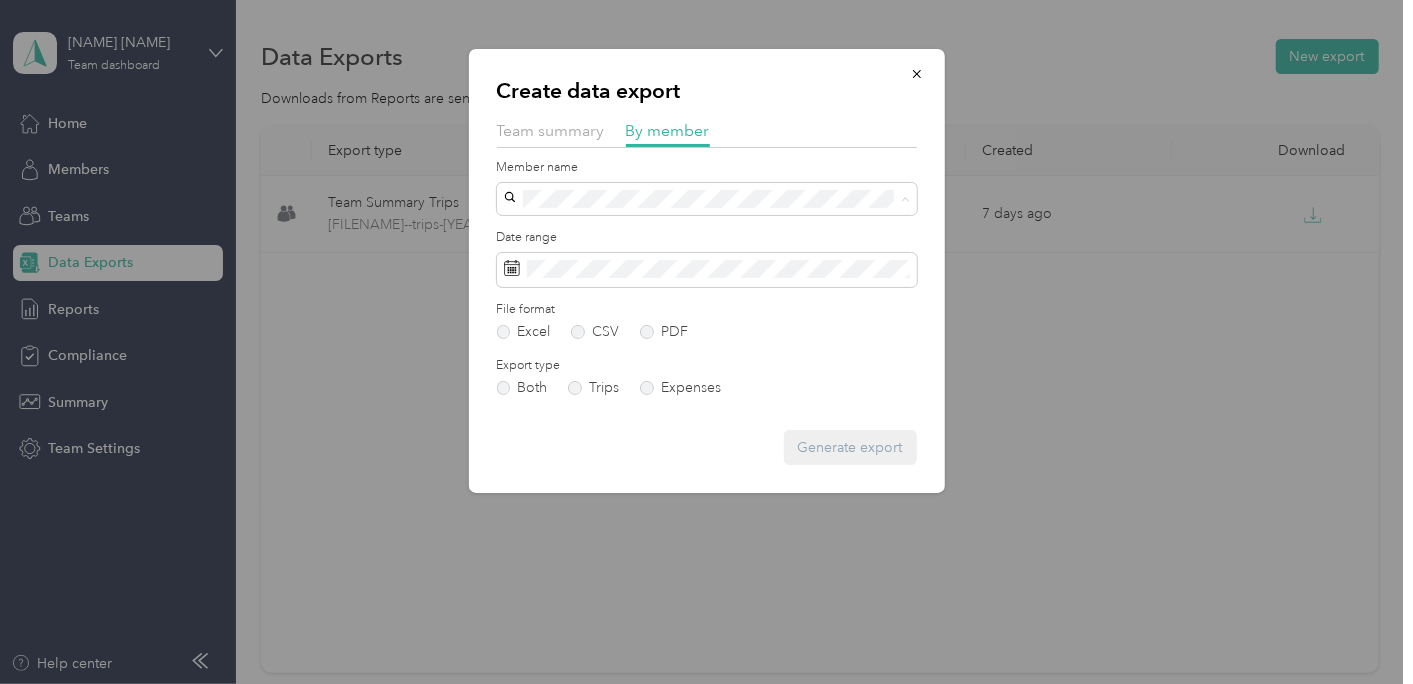 click on "Shiler Gilbert" at bounding box center [562, 233] 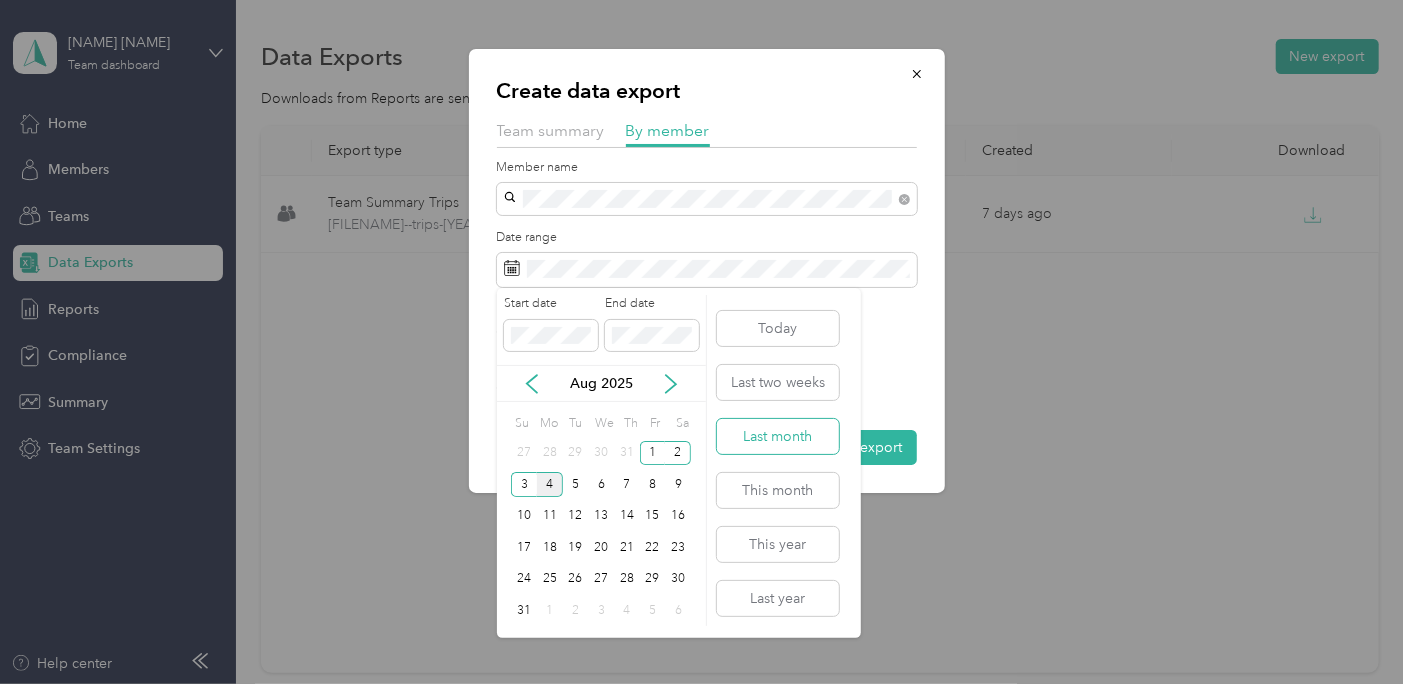 click on "Last month" at bounding box center (778, 436) 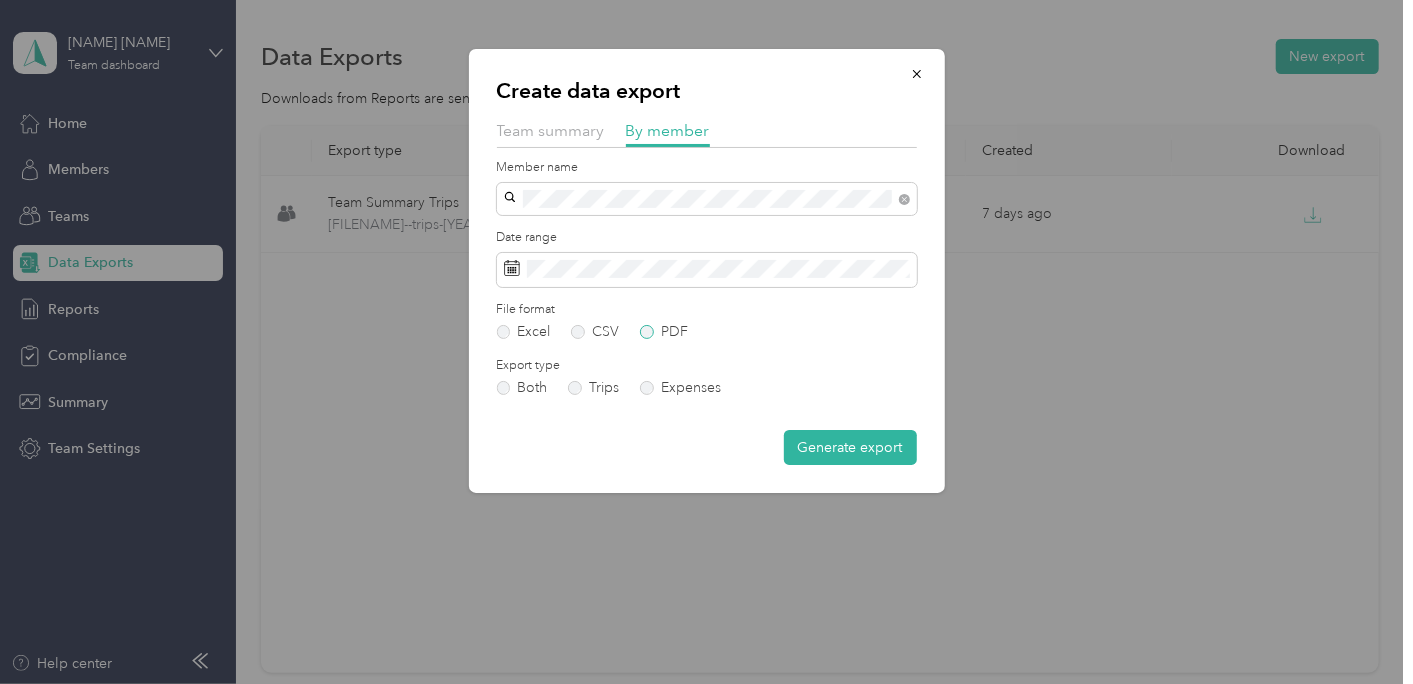 click on "PDF" at bounding box center (664, 332) 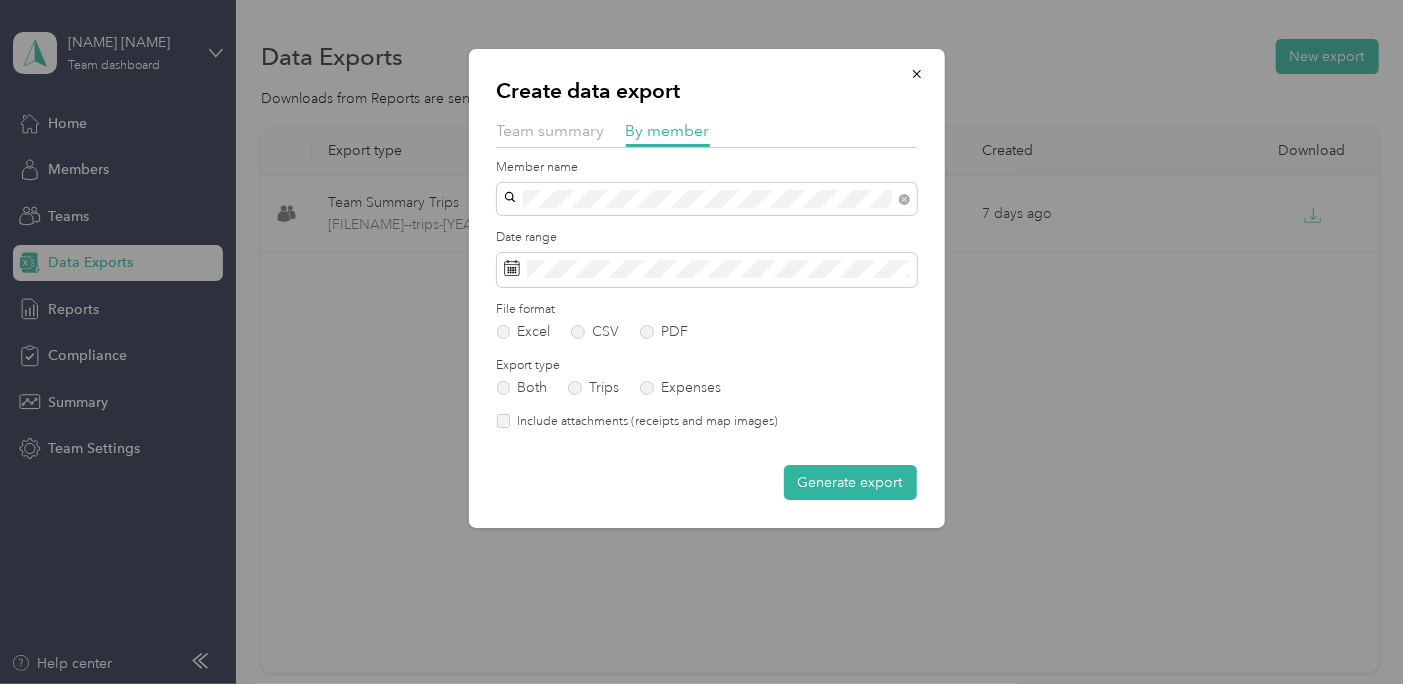 click on "Include attachments (receipts and map images)" at bounding box center (644, 422) 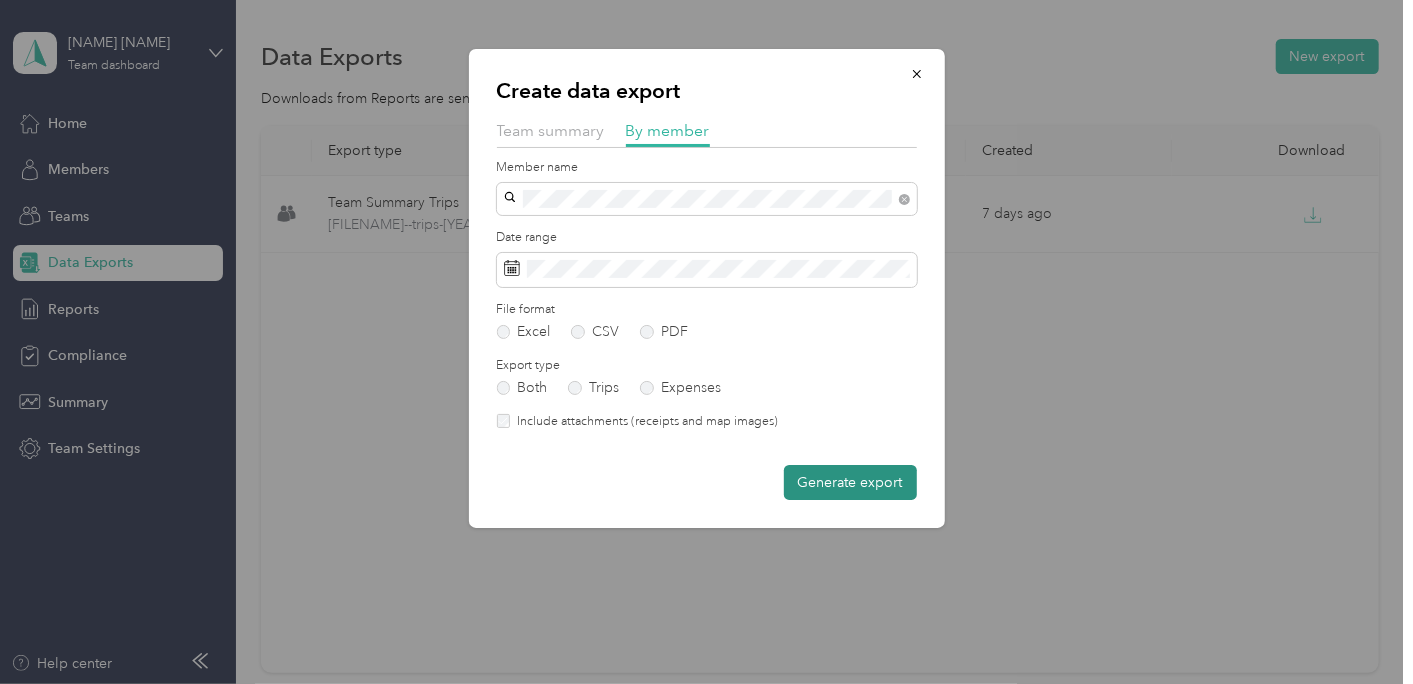 click on "Generate export" at bounding box center (850, 482) 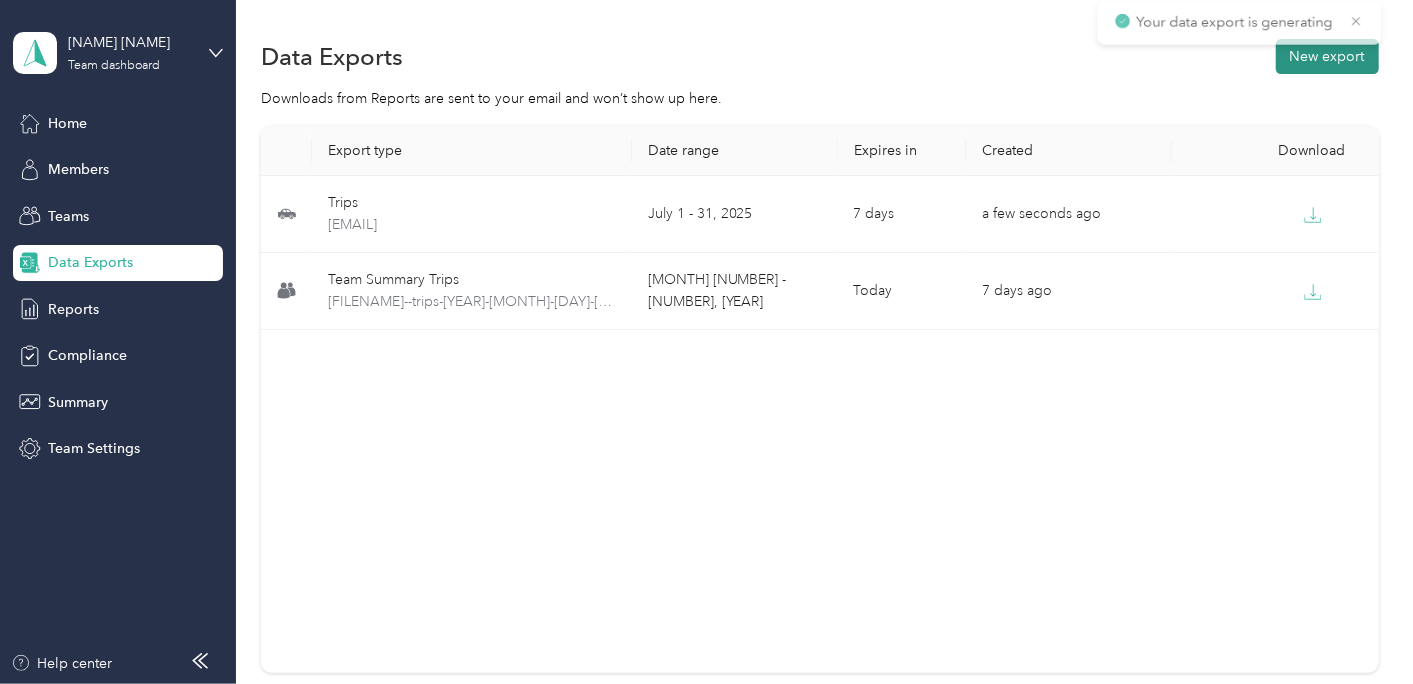 click on "New export" at bounding box center (1327, 56) 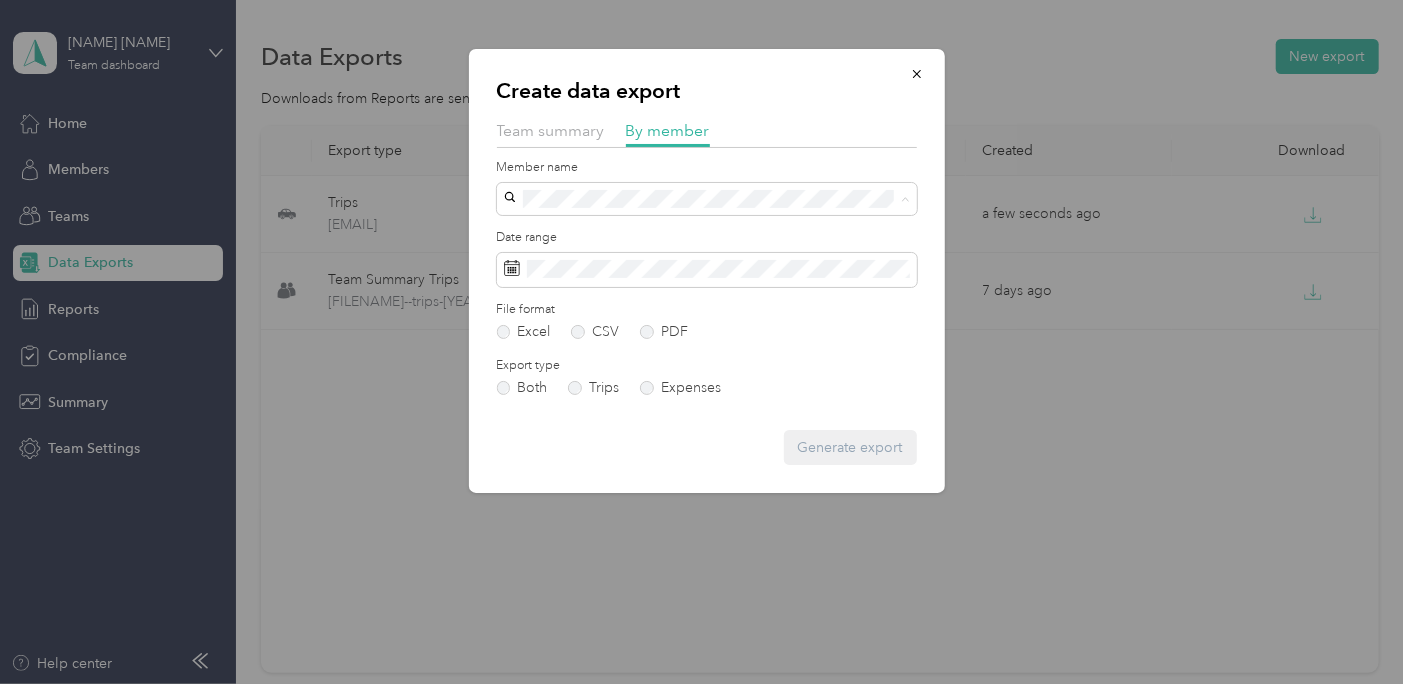 click on "Spencer Carter" at bounding box center (707, 408) 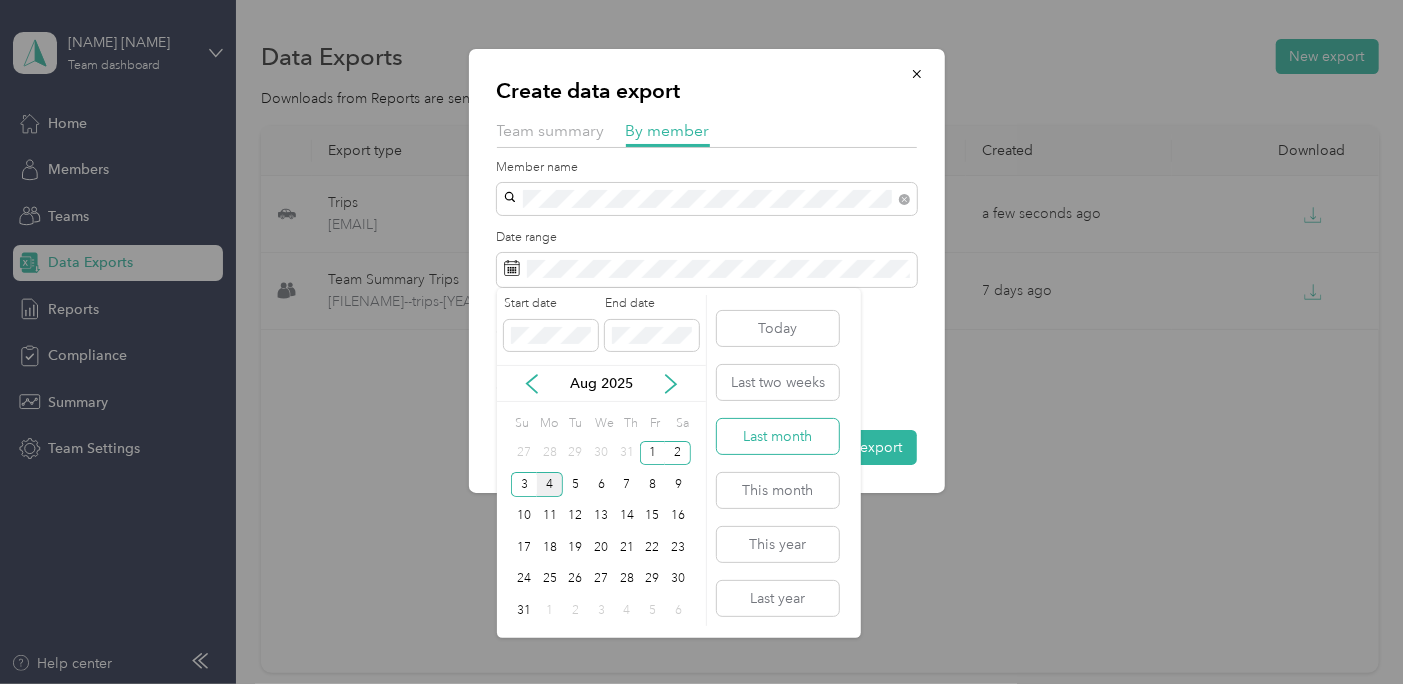 click on "Last month" at bounding box center [778, 436] 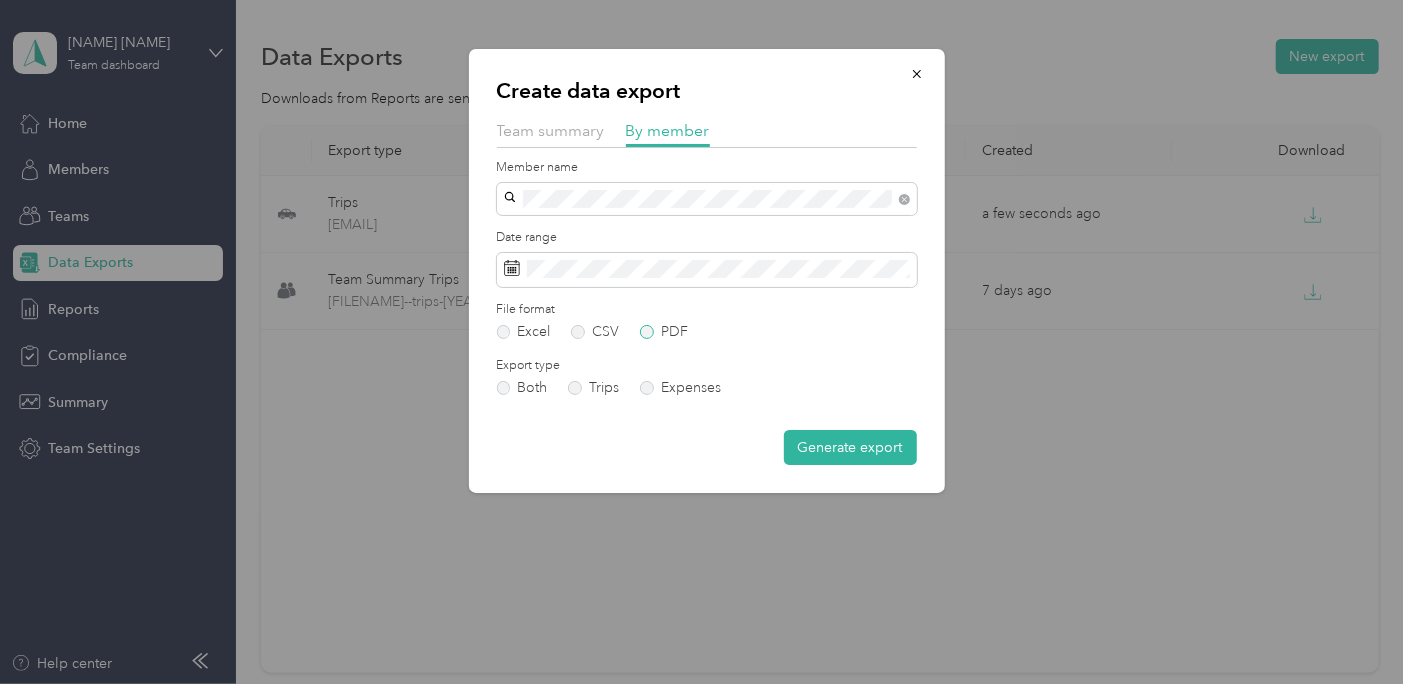 click on "PDF" at bounding box center [664, 332] 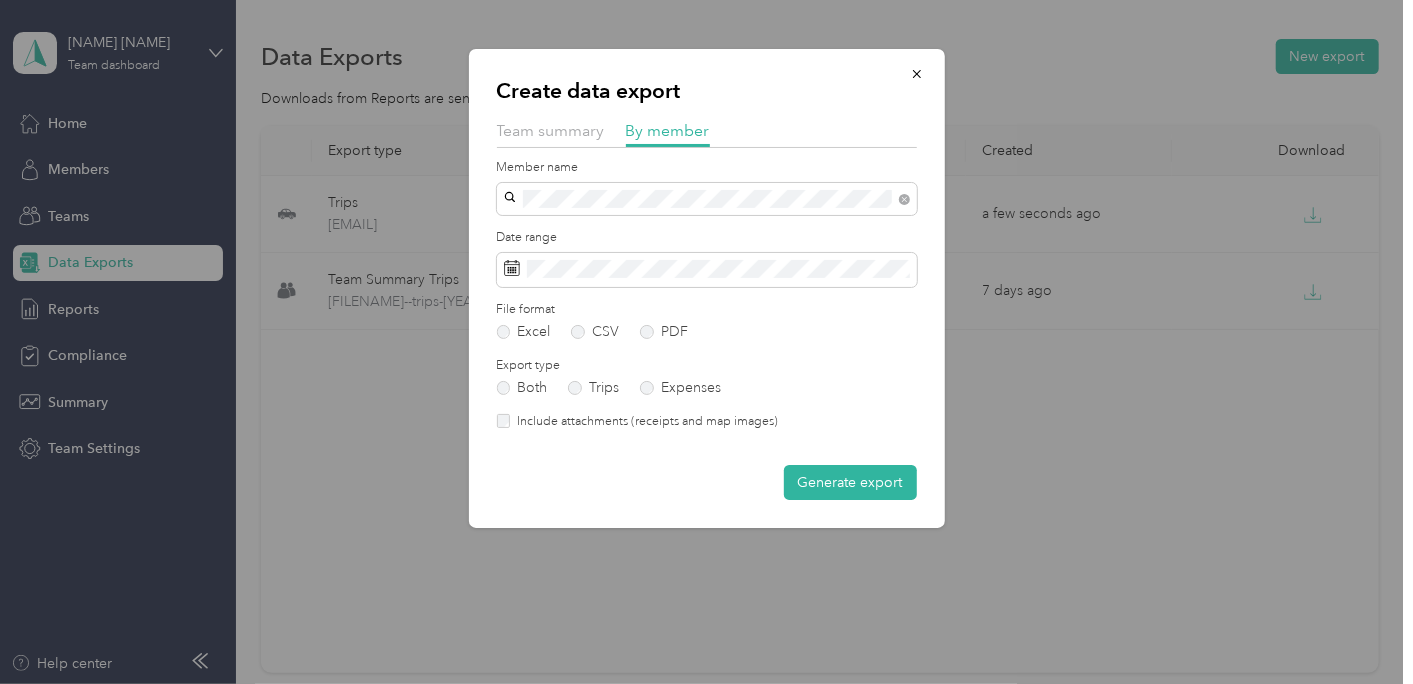 click on "Member name   Date range   File format   Excel CSV PDF Export type   Both Trips Expenses Include attachments (receipts and map images) Generate export" at bounding box center [707, 330] 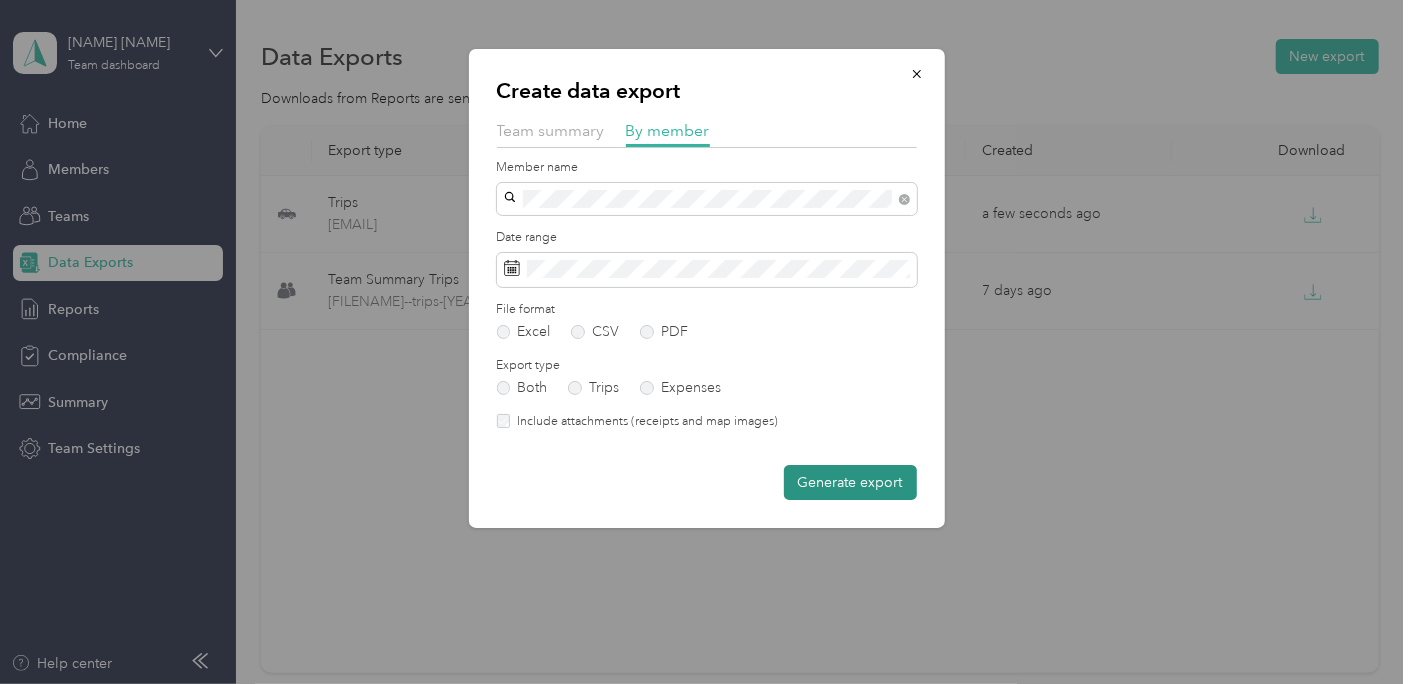 click on "Generate export" at bounding box center (850, 482) 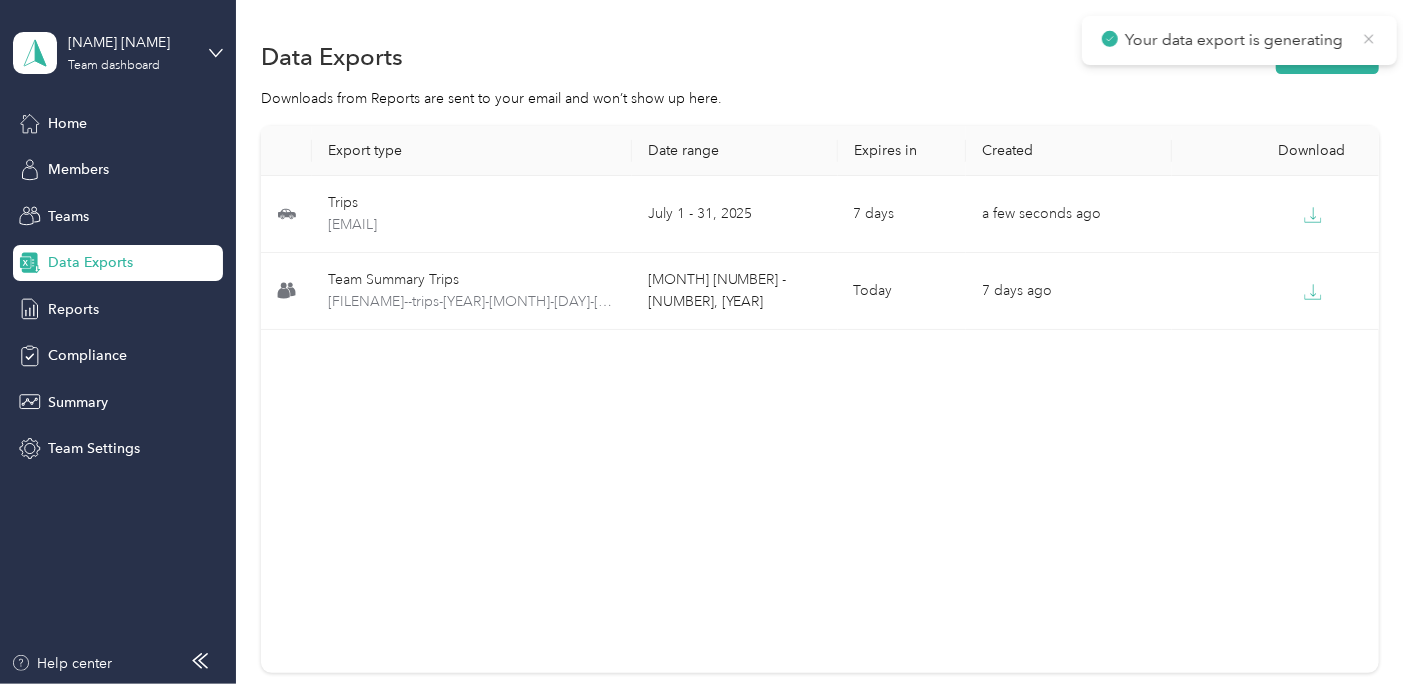 click 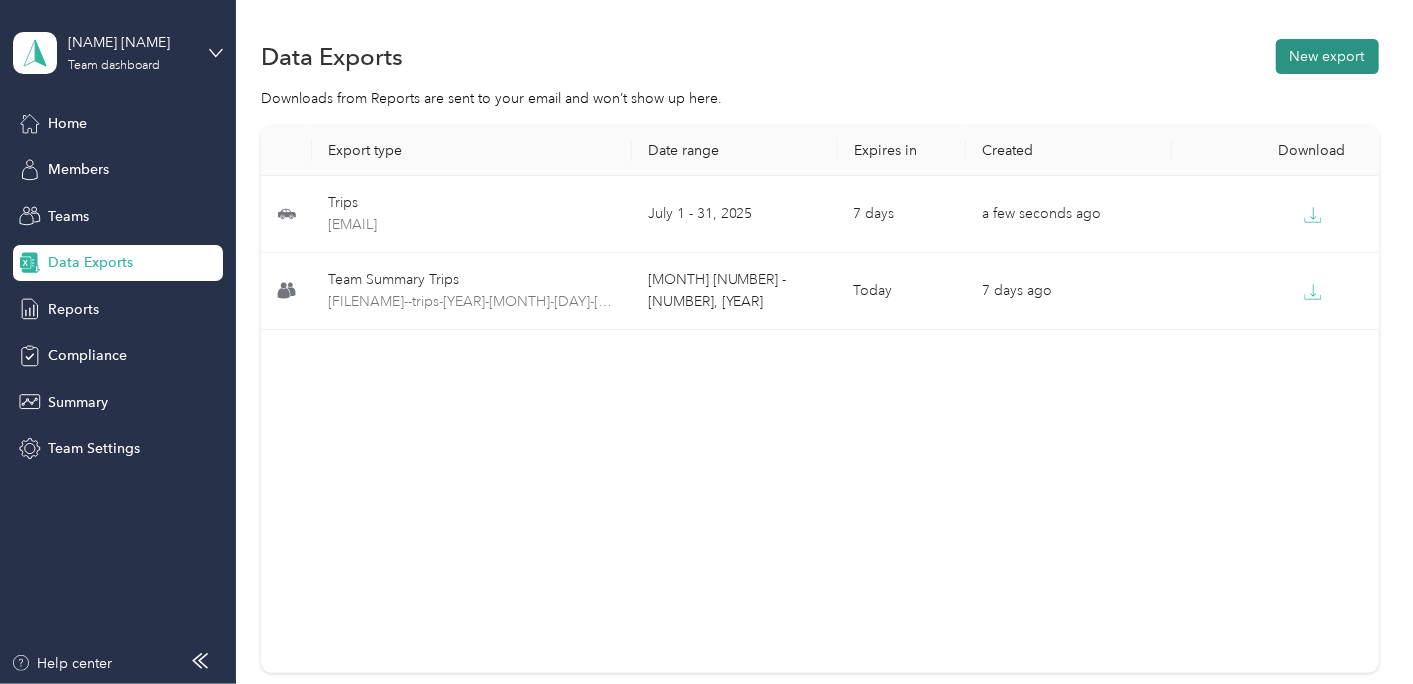 click on "New export" at bounding box center [1327, 56] 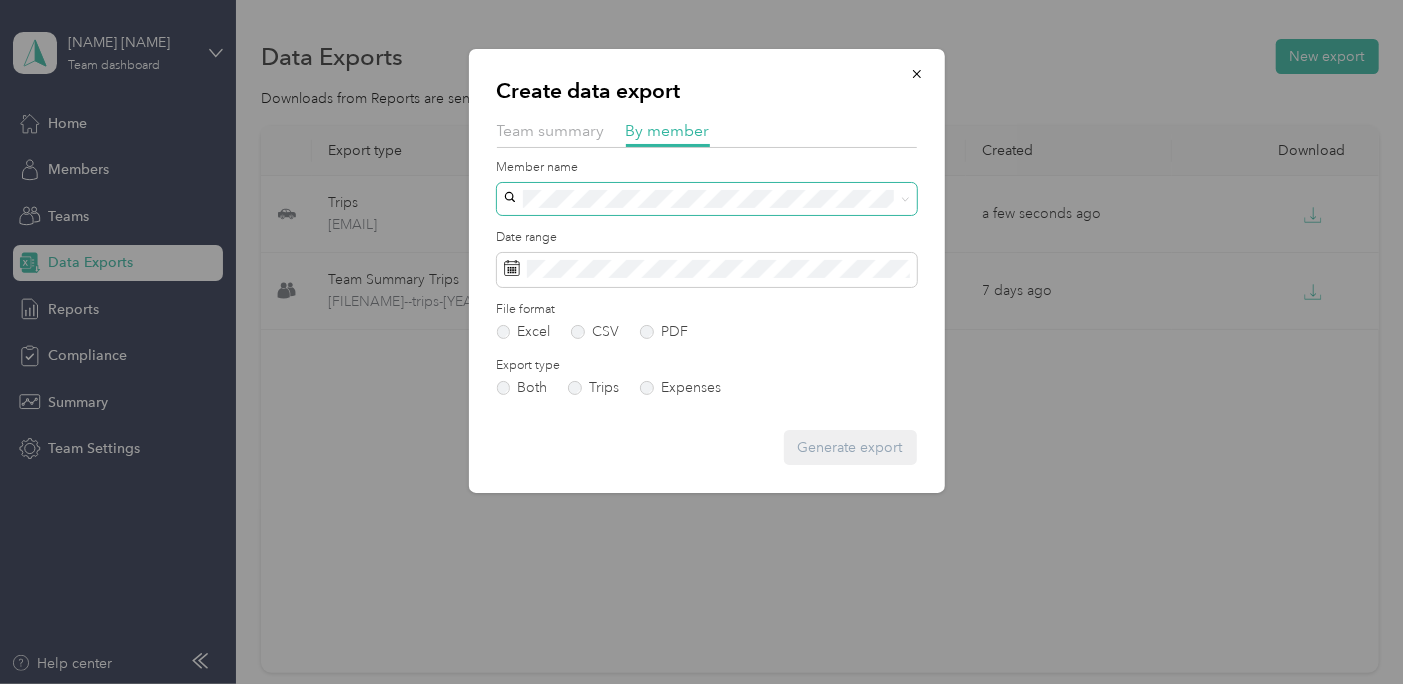 click at bounding box center [707, 199] 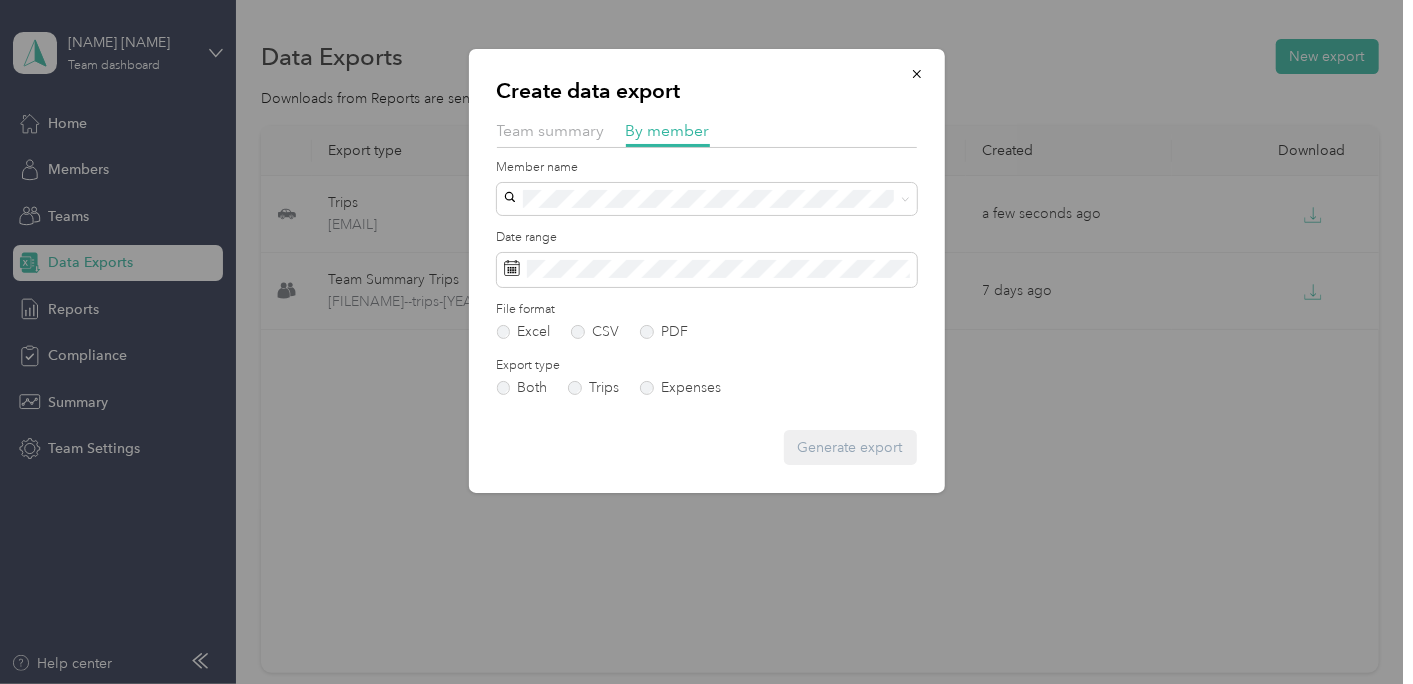click on "Katarra Roberts" at bounding box center (707, 441) 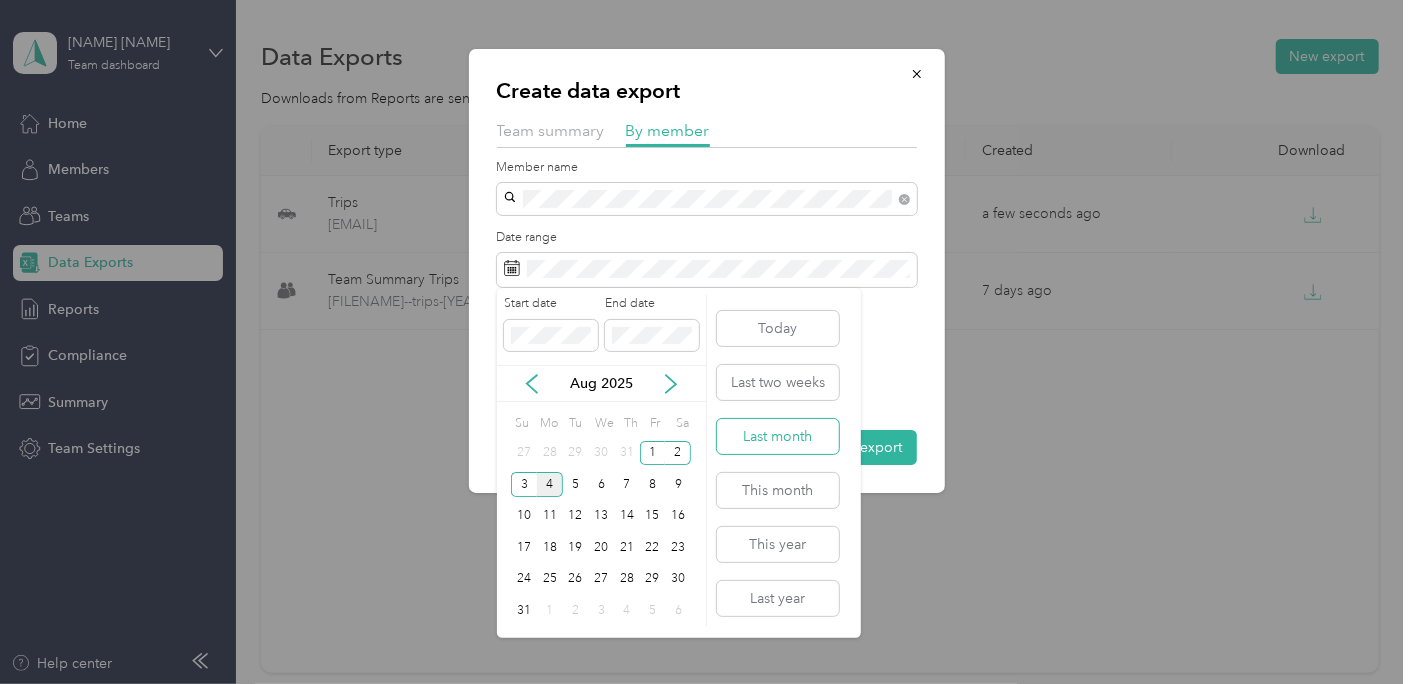 click on "Last month" at bounding box center (778, 436) 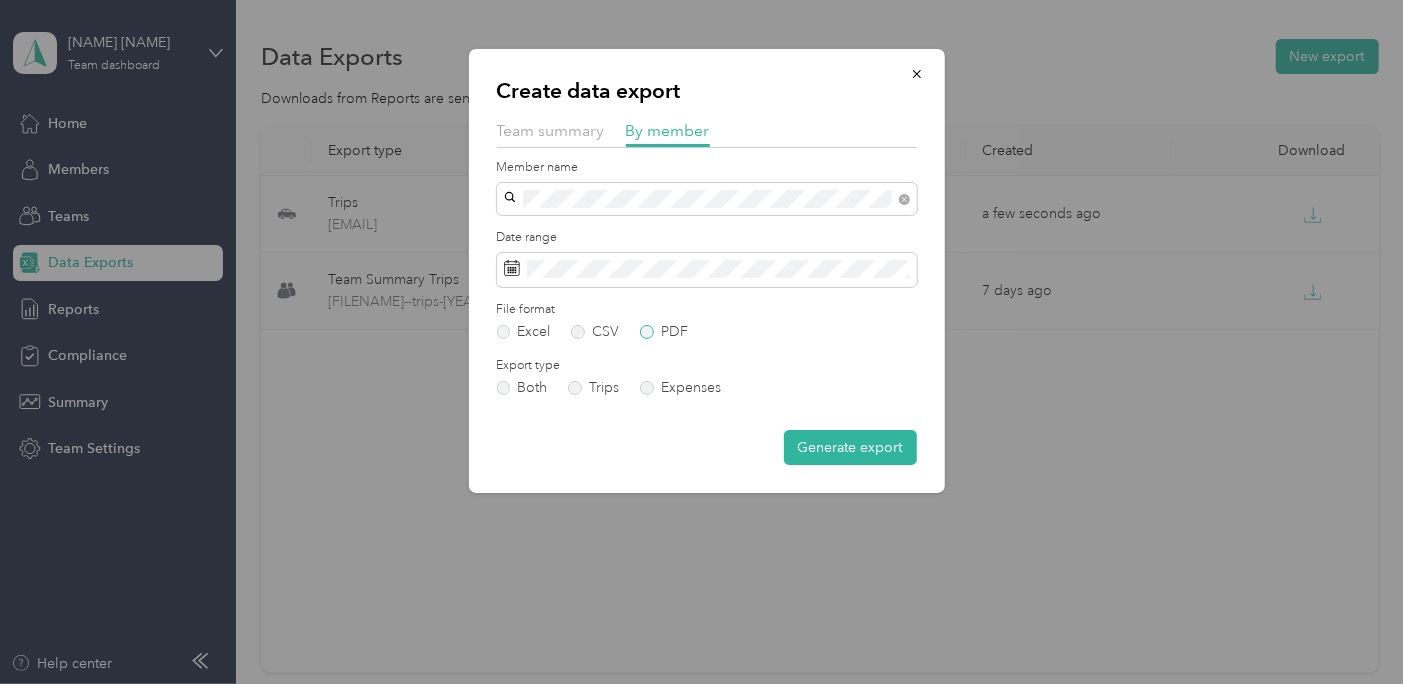 click on "PDF" at bounding box center (664, 332) 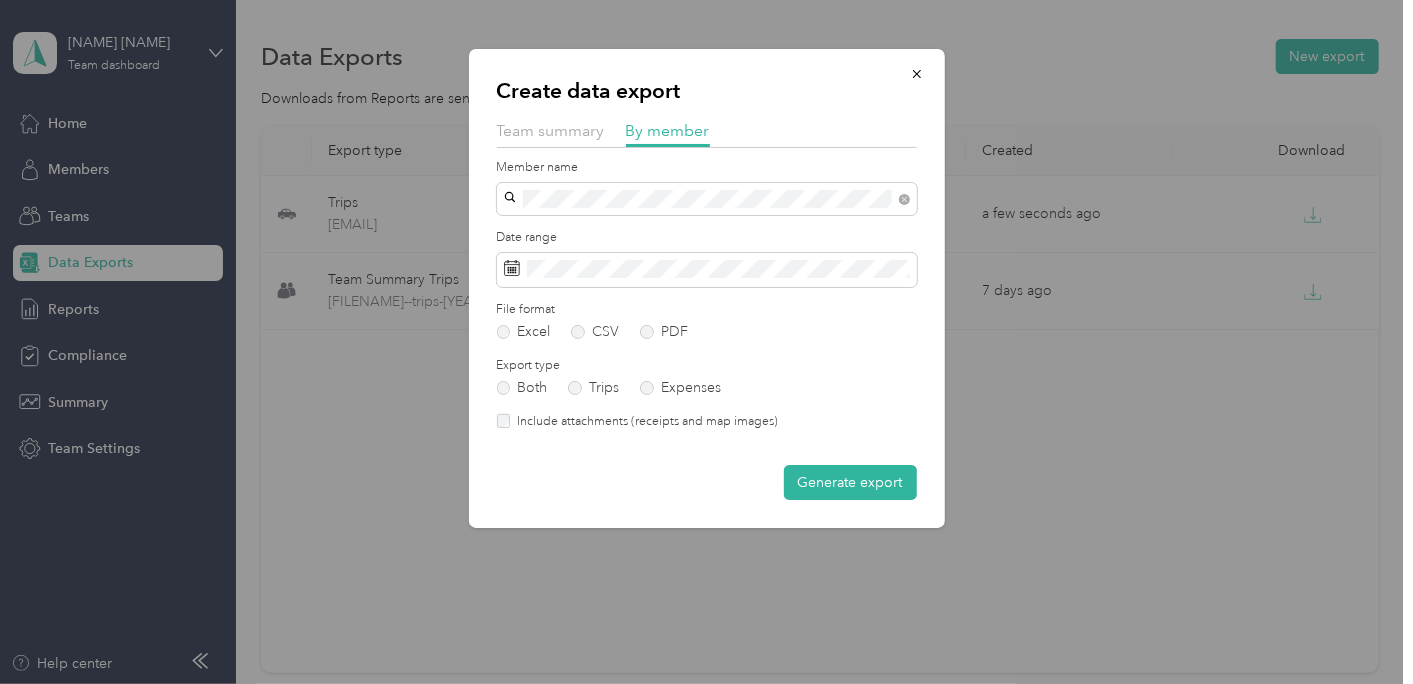 click on "Include attachments (receipts and map images)" at bounding box center (644, 422) 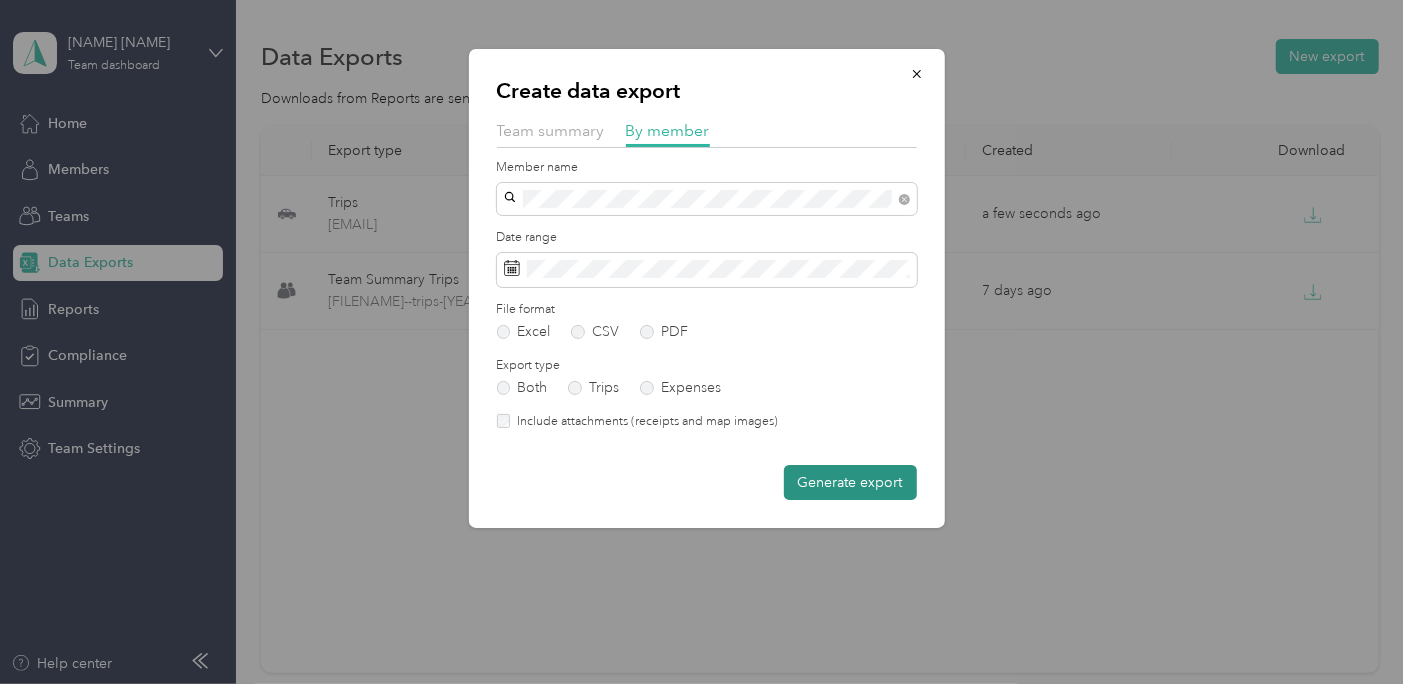 click on "Generate export" at bounding box center (850, 482) 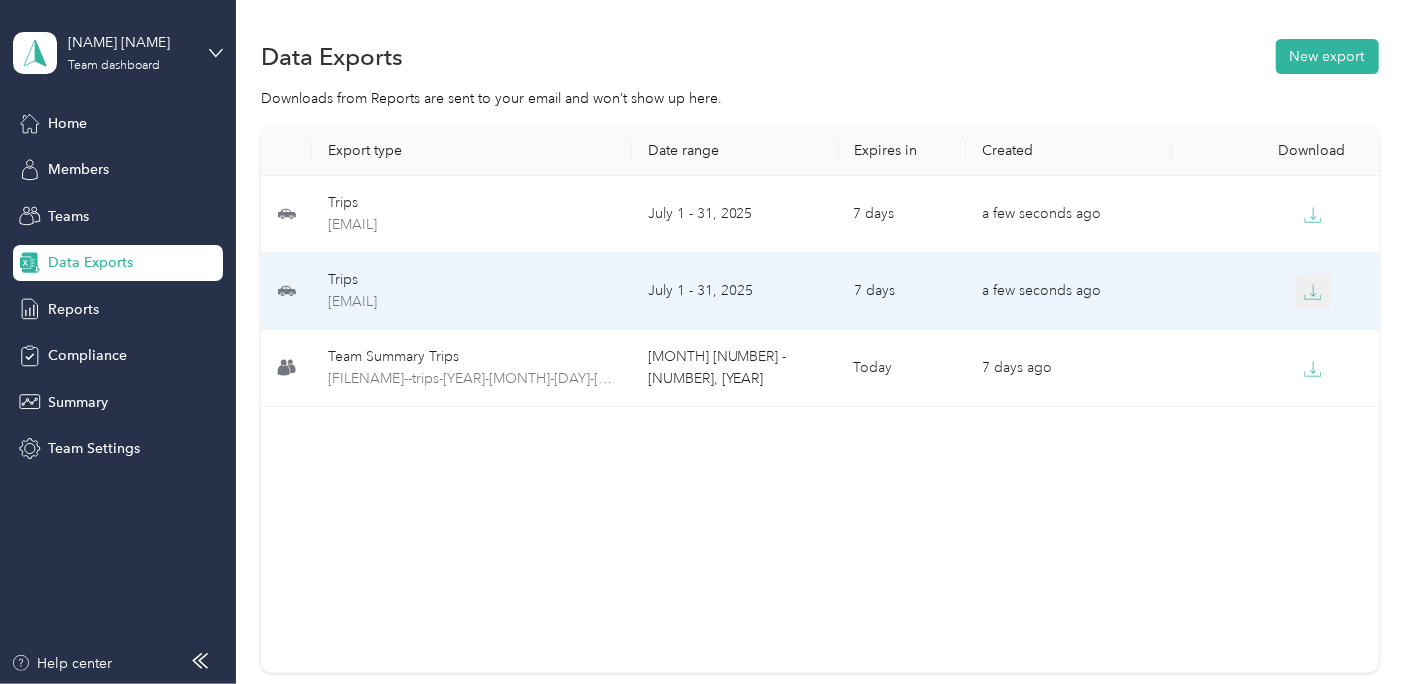 click 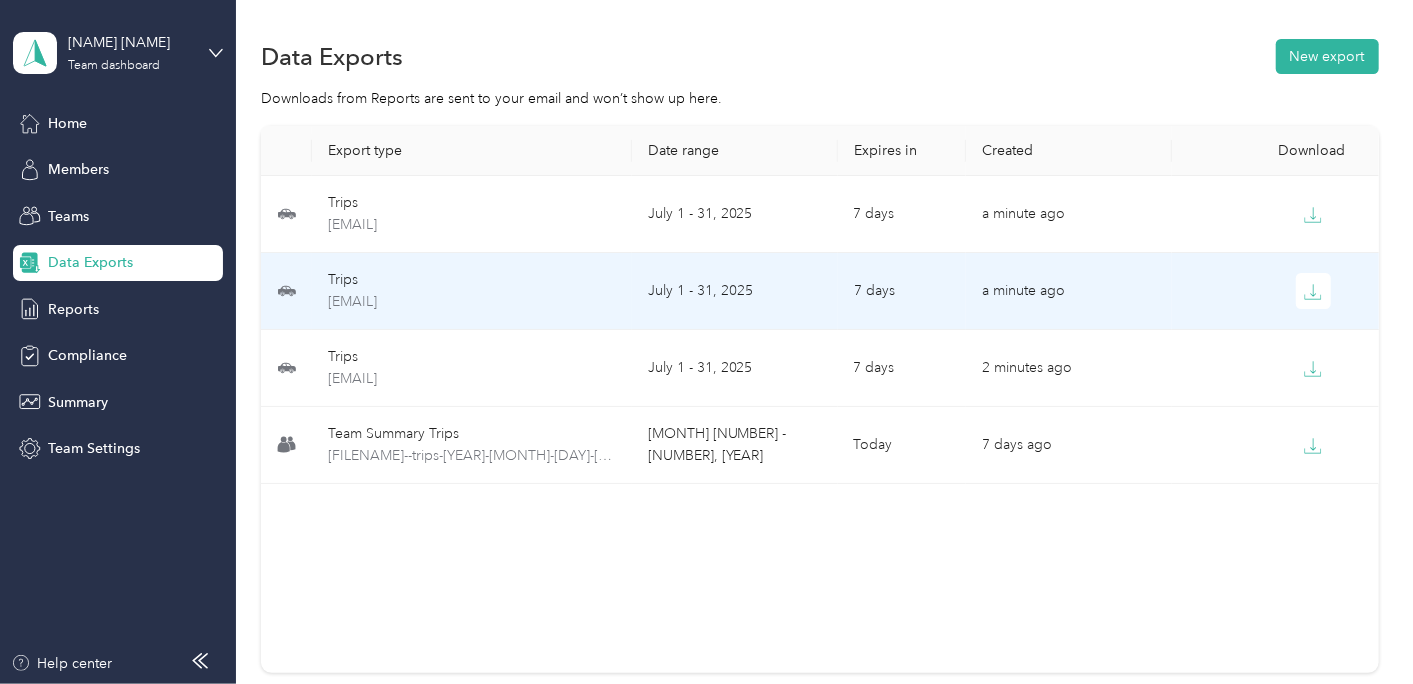 click at bounding box center [1275, 291] 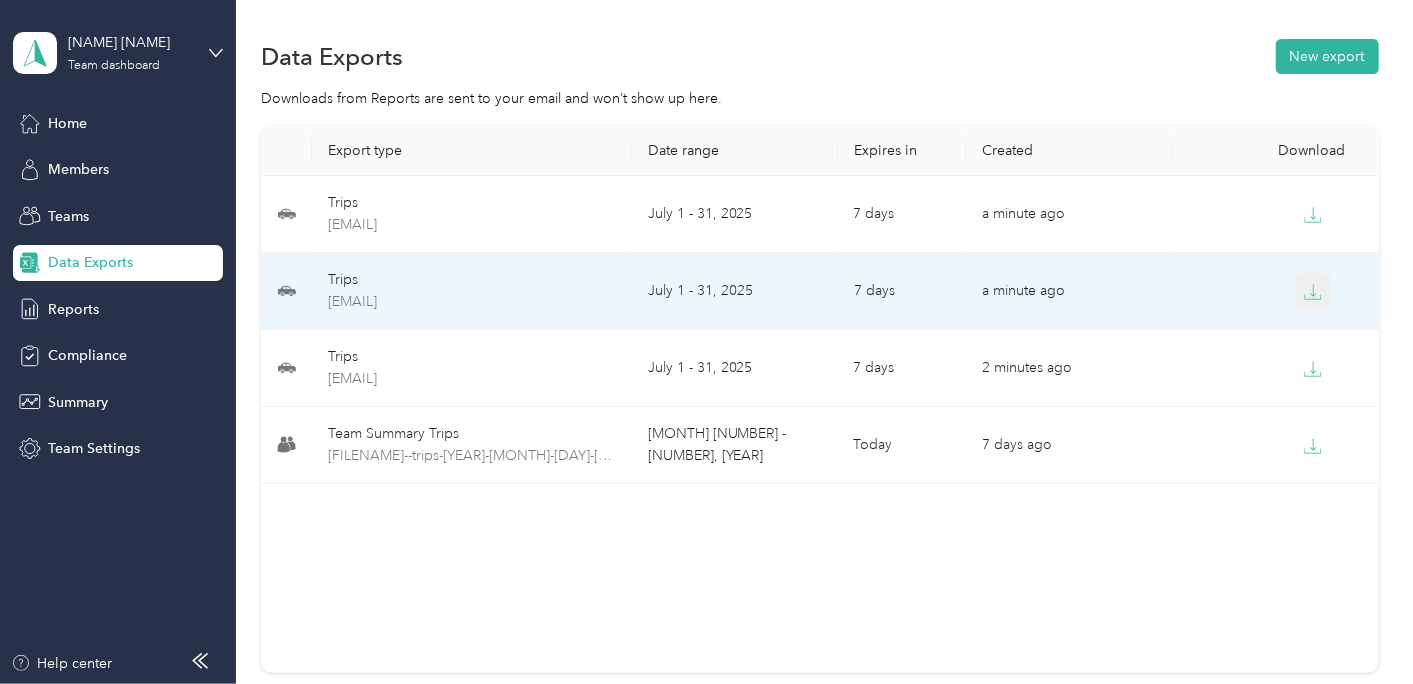 click at bounding box center [1314, 291] 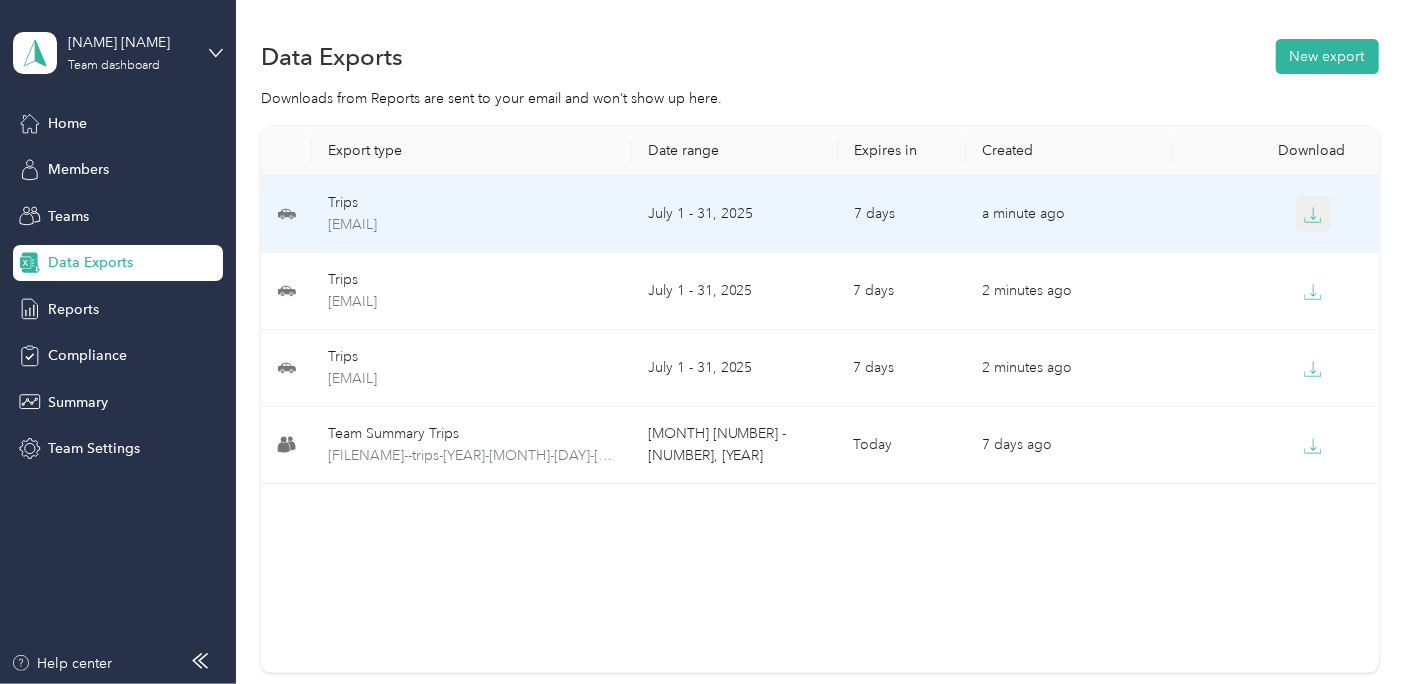 click at bounding box center (1314, 214) 